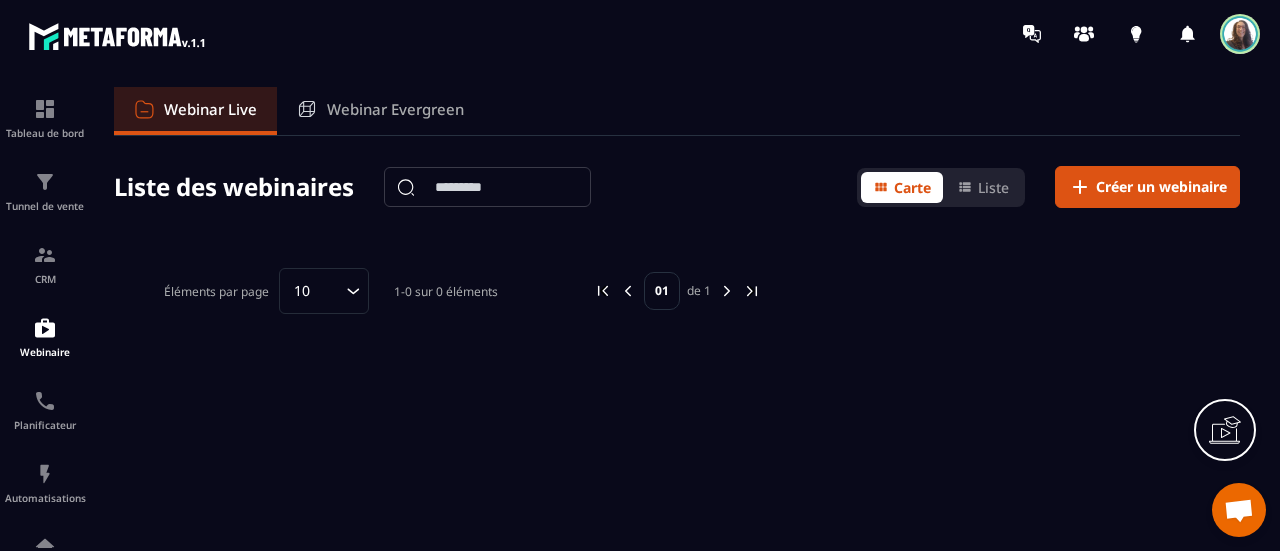 scroll, scrollTop: 0, scrollLeft: 0, axis: both 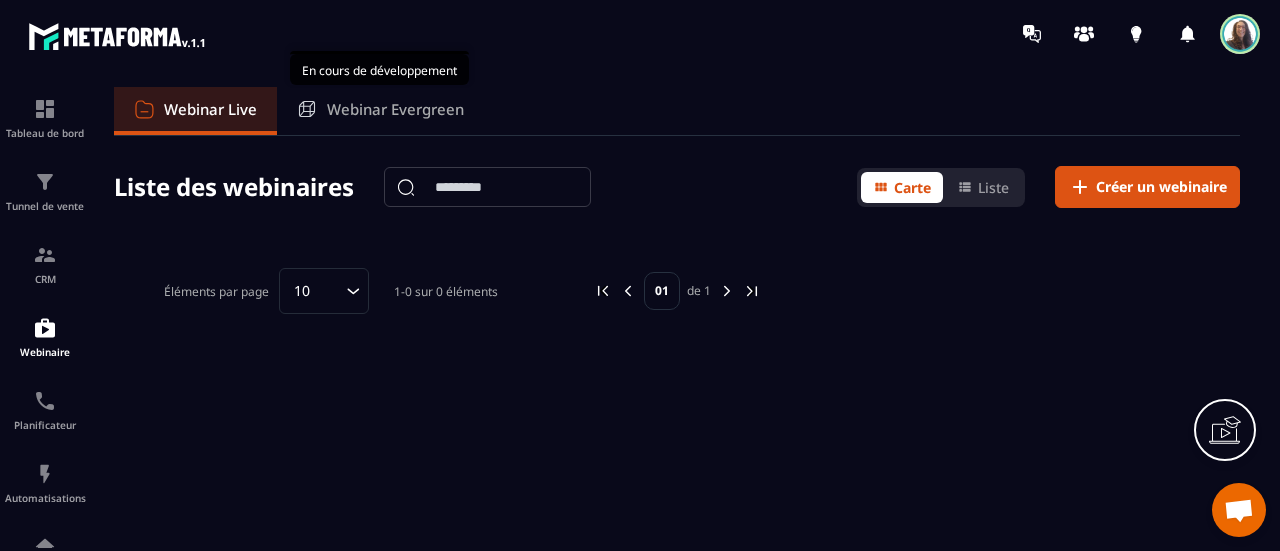 click on "Webinar Evergreen" at bounding box center (395, 109) 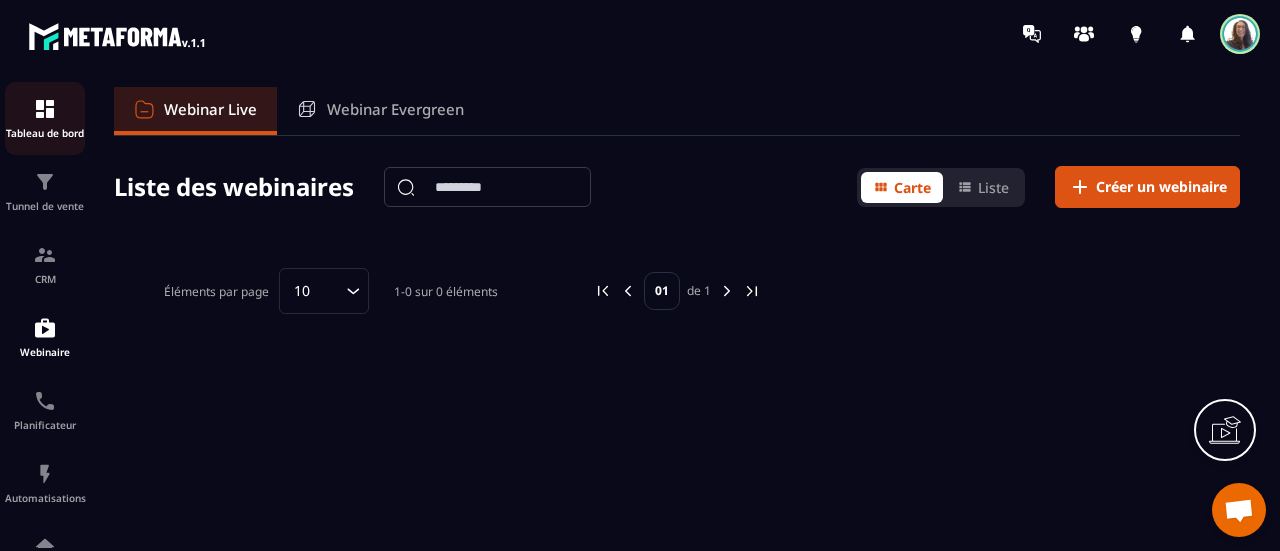 click on "Tableau de bord" at bounding box center [45, 133] 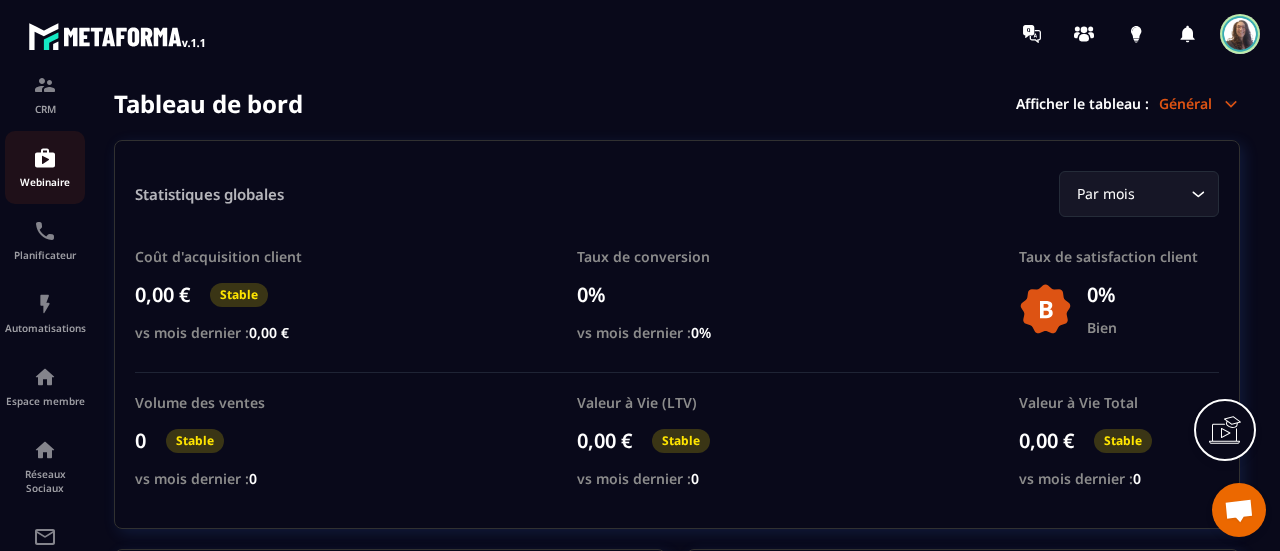 scroll, scrollTop: 200, scrollLeft: 0, axis: vertical 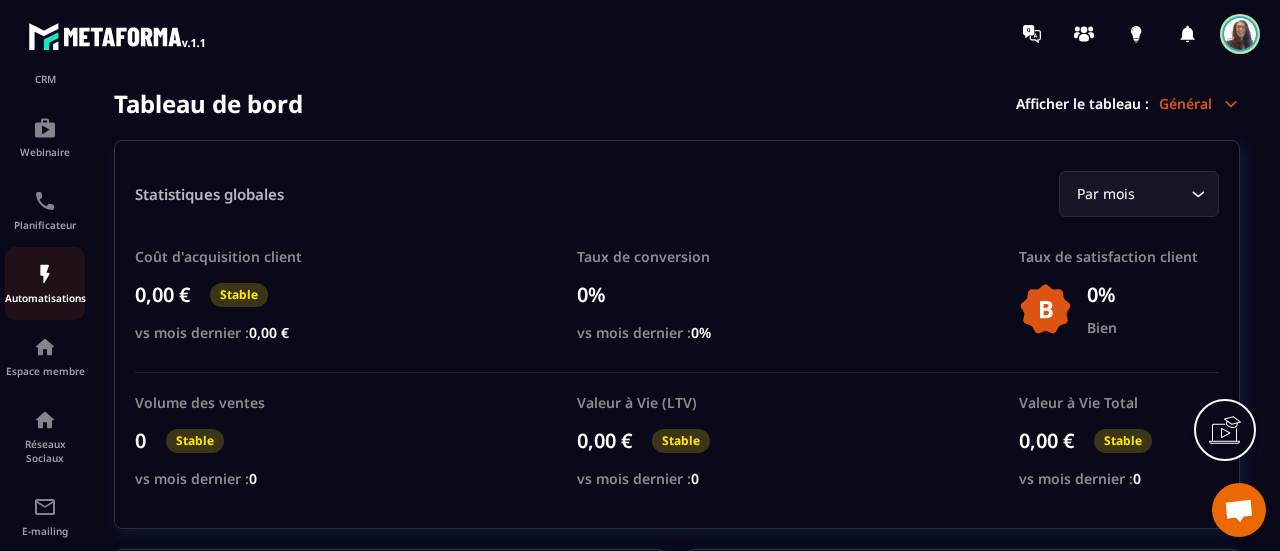 click on "Automatisations" at bounding box center (45, 298) 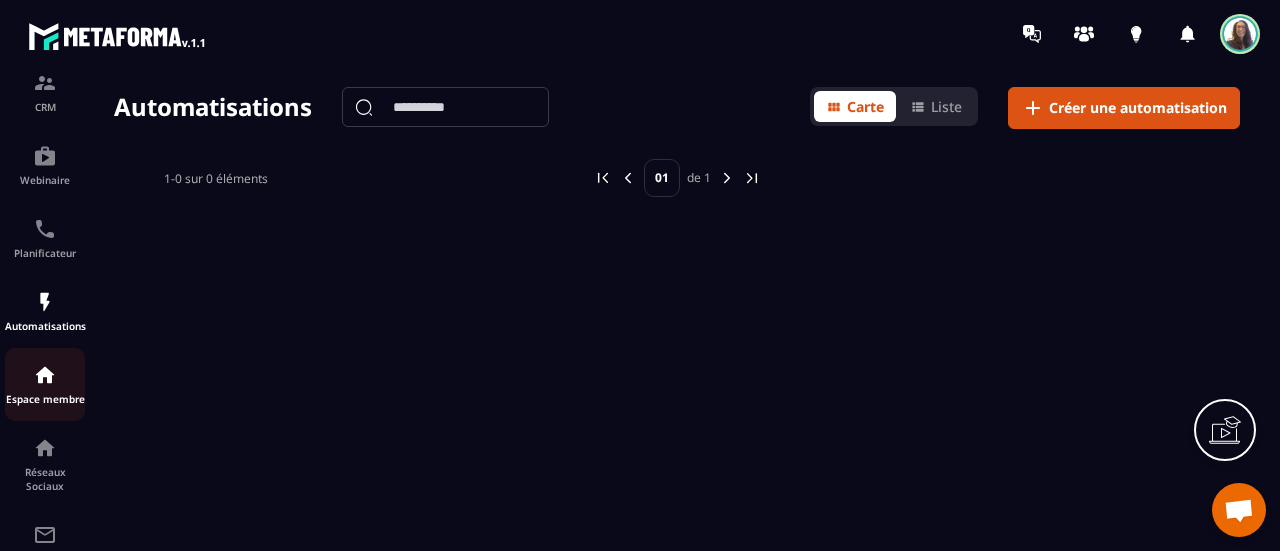 scroll, scrollTop: 0, scrollLeft: 0, axis: both 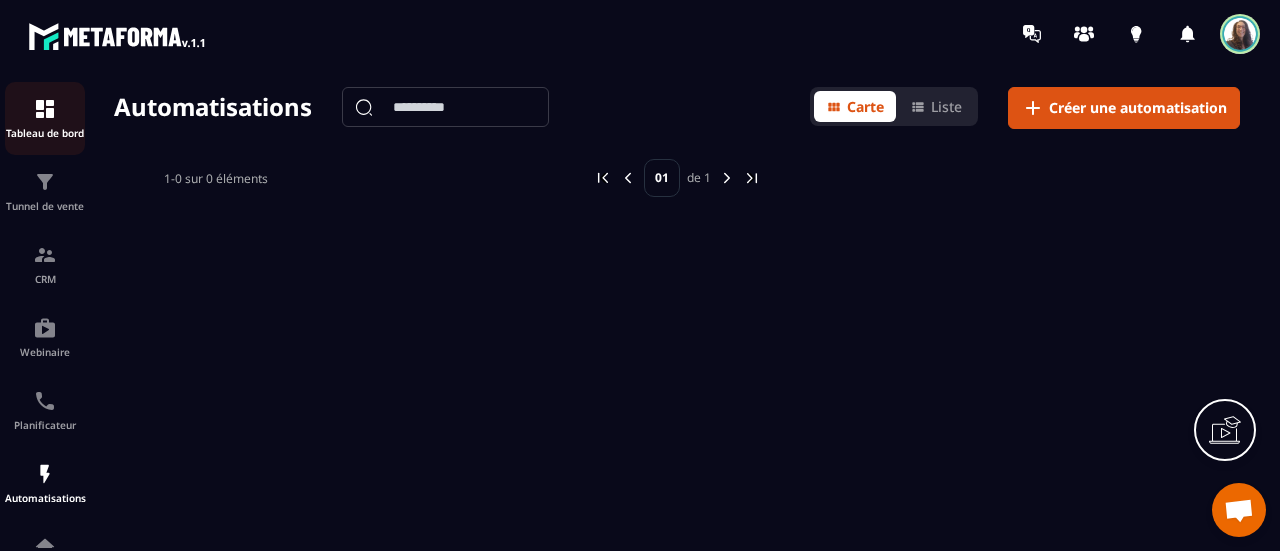 click on "Tableau de bord" at bounding box center [45, 133] 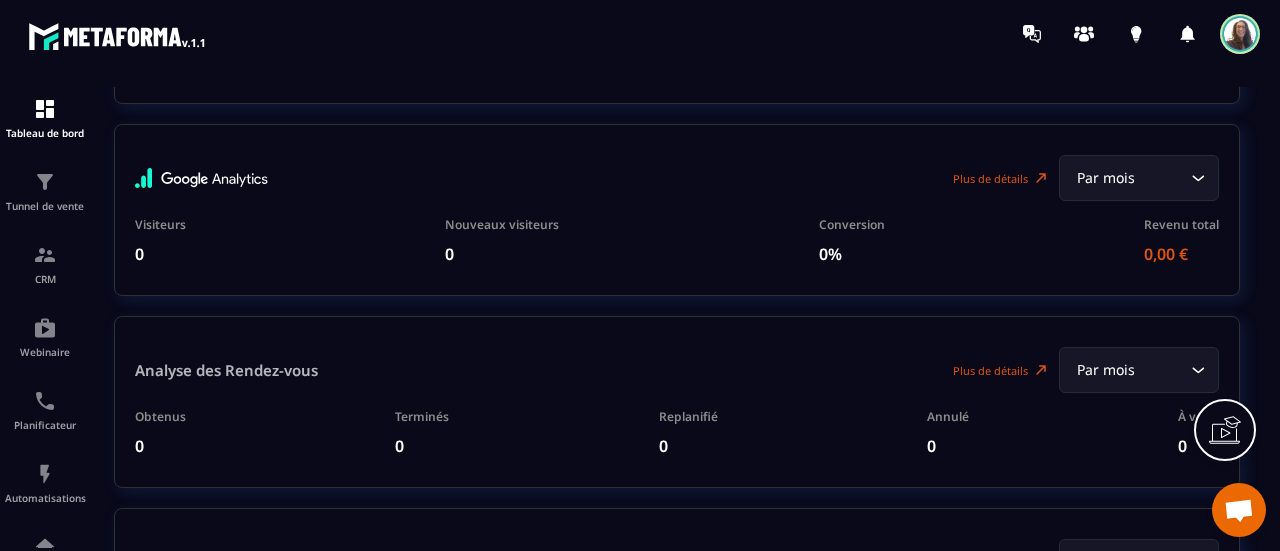 scroll, scrollTop: 4784, scrollLeft: 0, axis: vertical 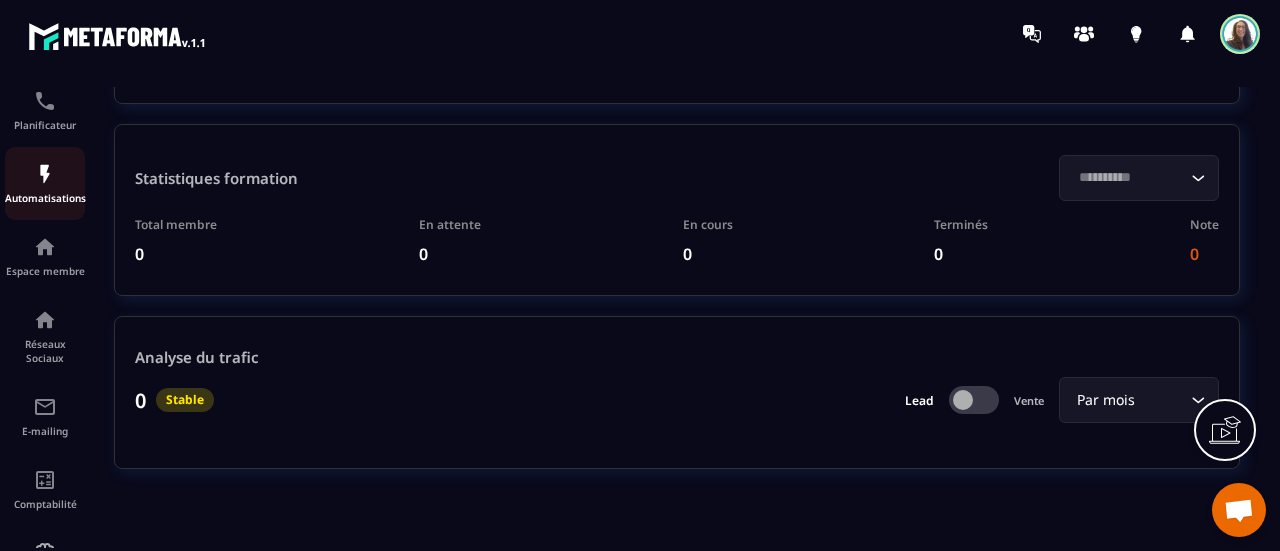 click on "Automatisations" at bounding box center [45, 198] 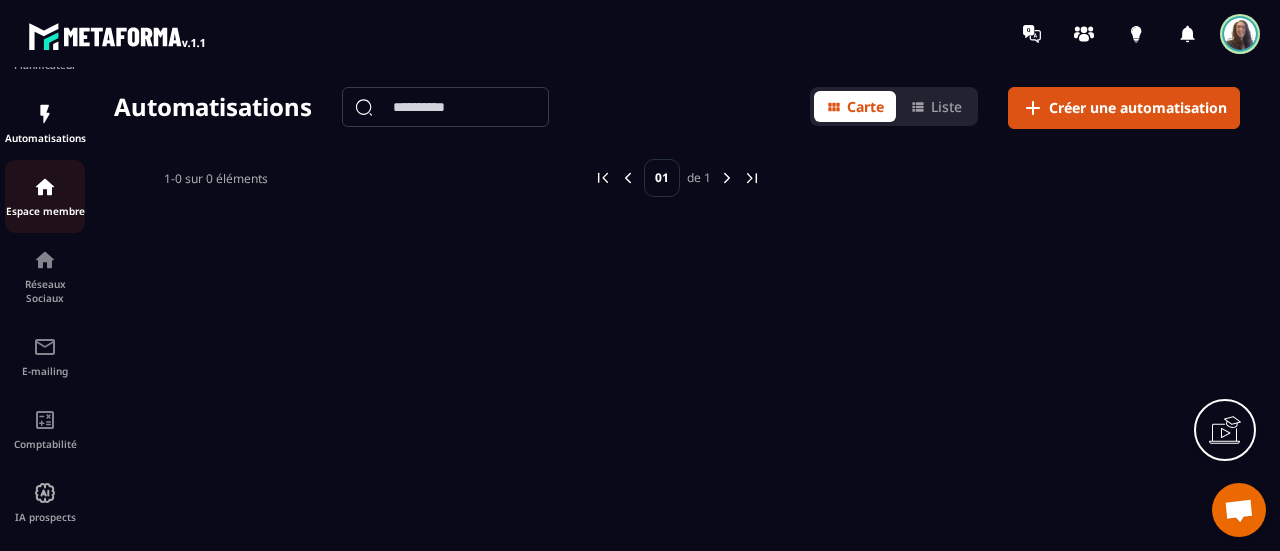 scroll, scrollTop: 372, scrollLeft: 0, axis: vertical 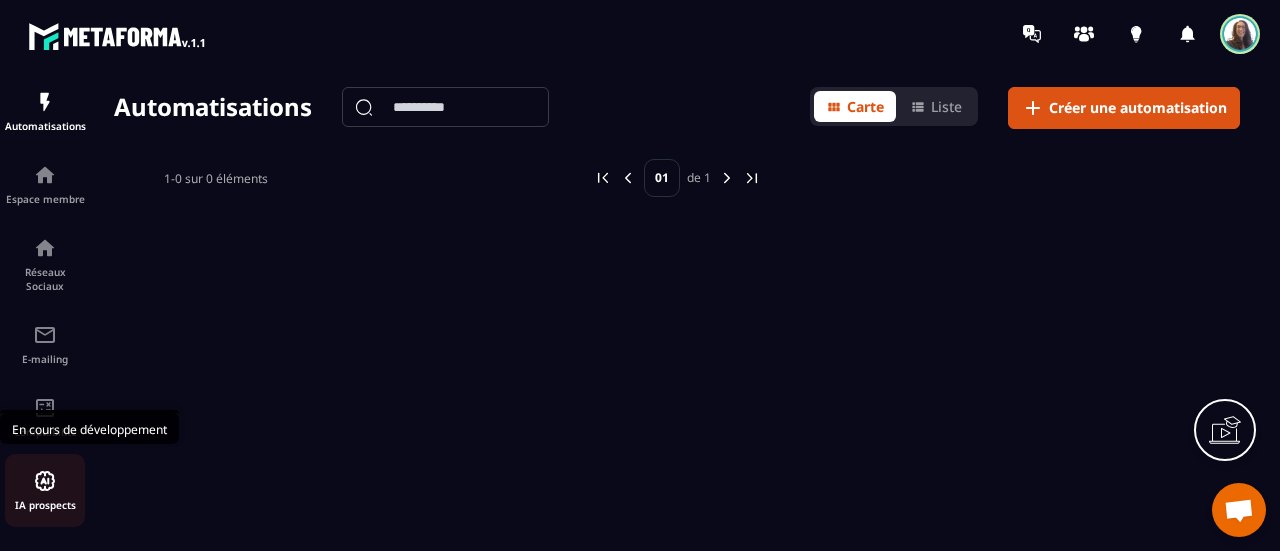 click at bounding box center [45, 481] 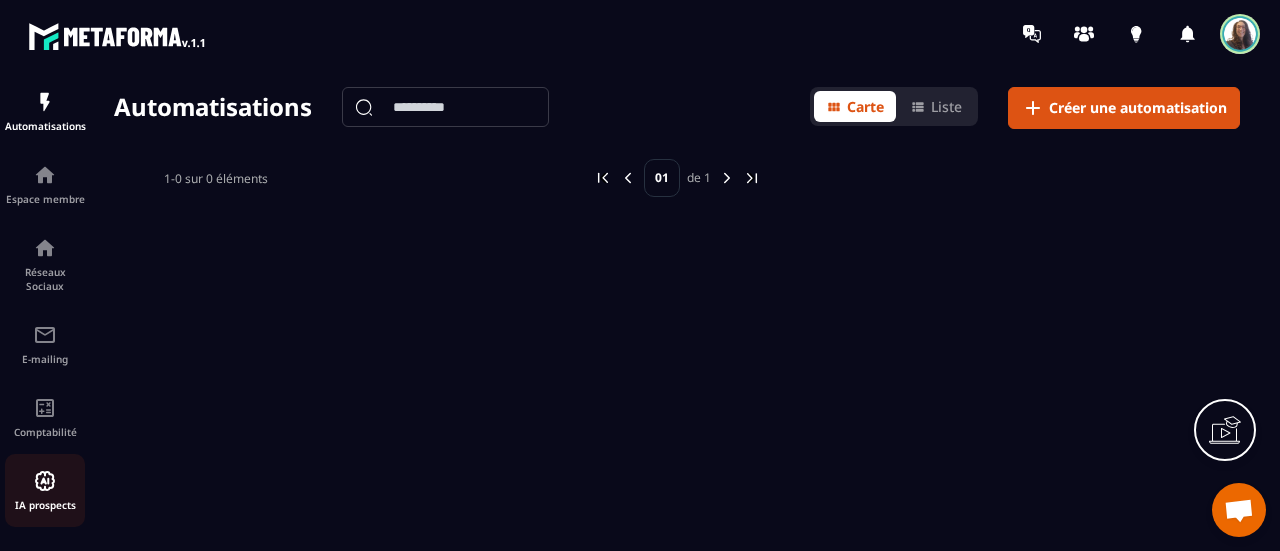 click on "IA prospects" at bounding box center (45, 490) 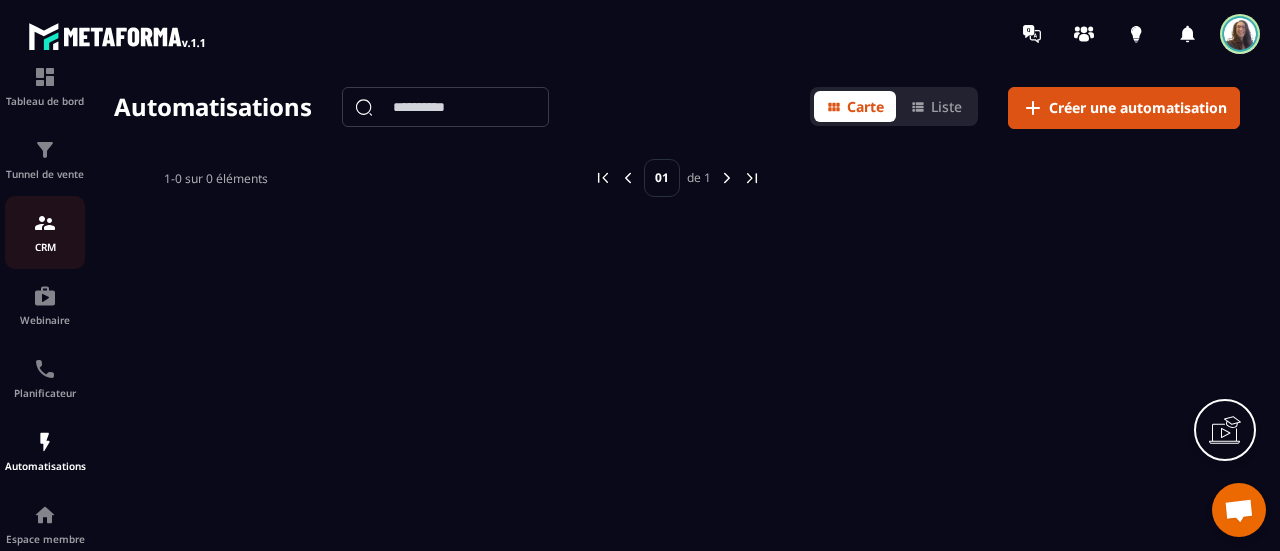 scroll, scrollTop: 0, scrollLeft: 0, axis: both 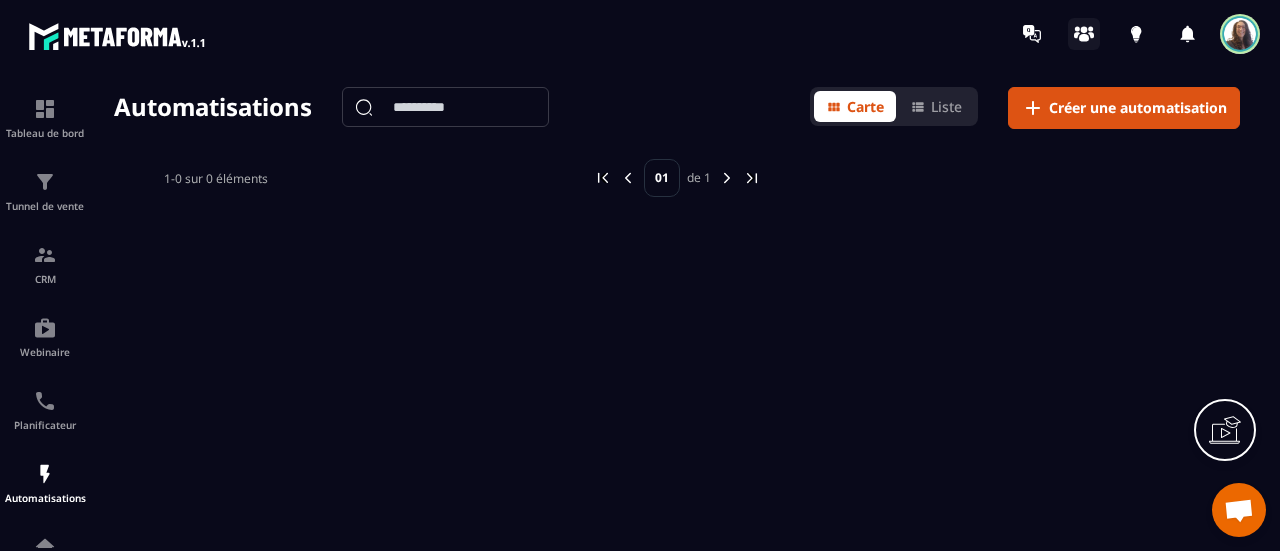 click 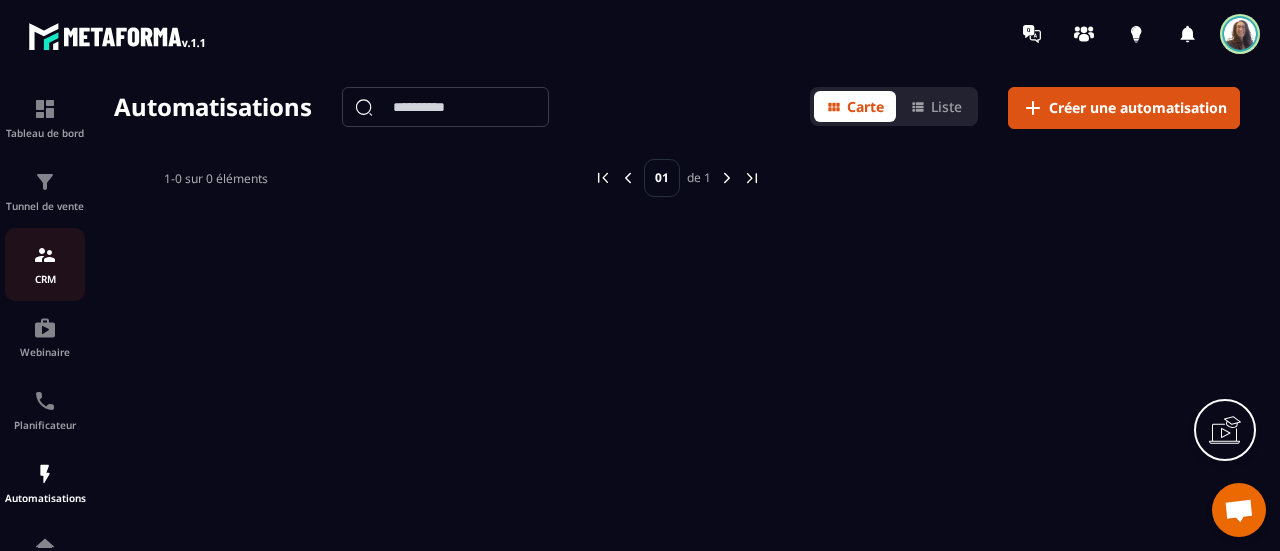 click on "CRM" at bounding box center [45, 279] 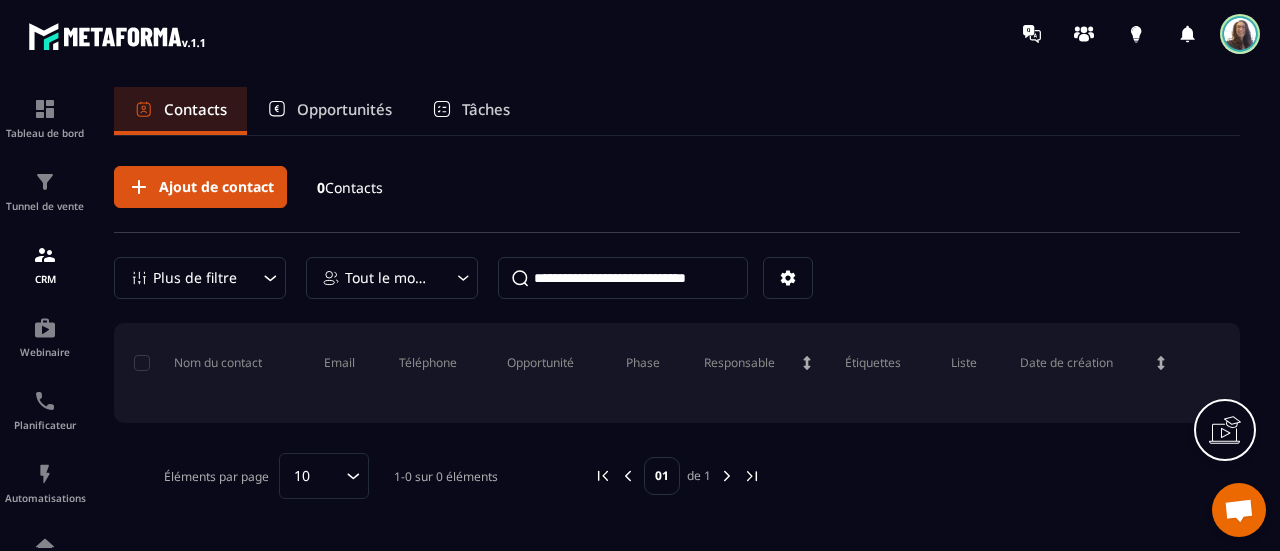 click on "Opportunités" at bounding box center (344, 109) 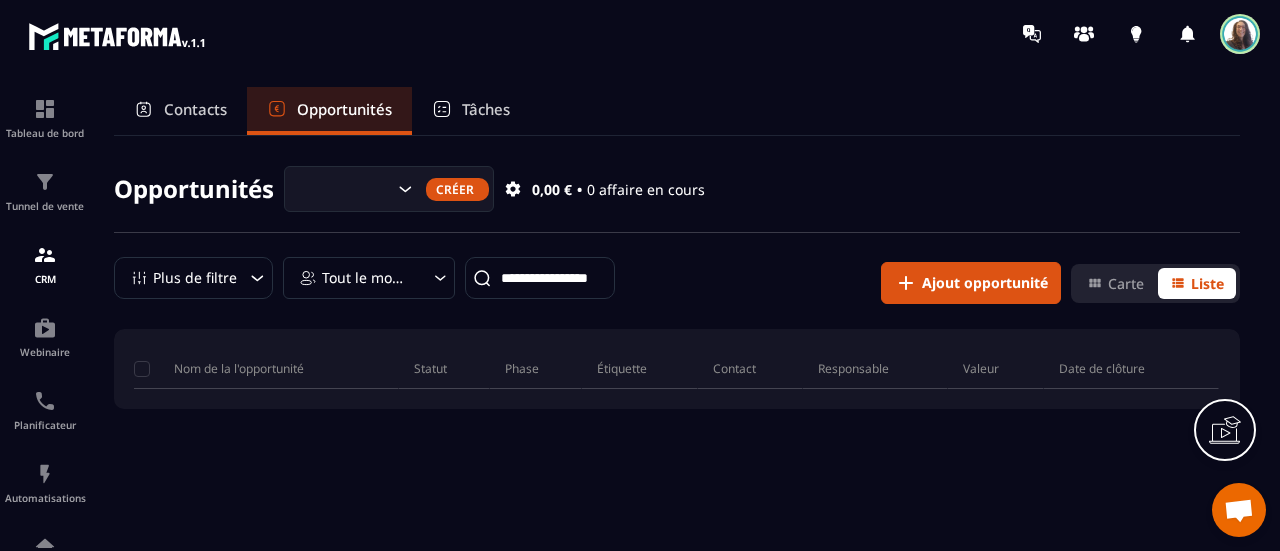 click on "Tâches" at bounding box center [471, 111] 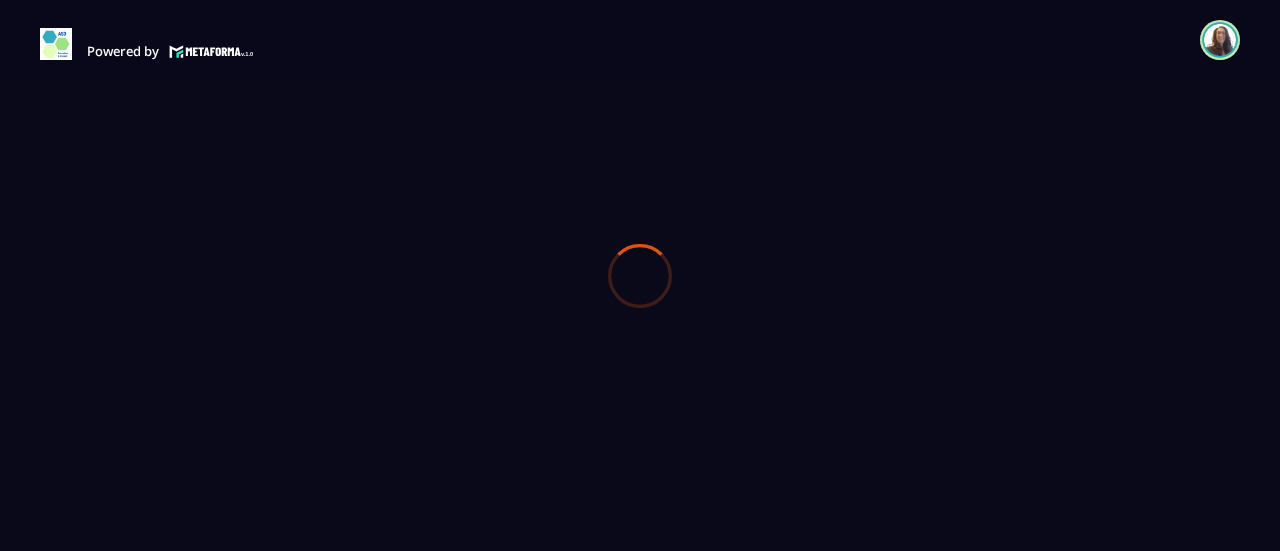 scroll, scrollTop: 0, scrollLeft: 0, axis: both 